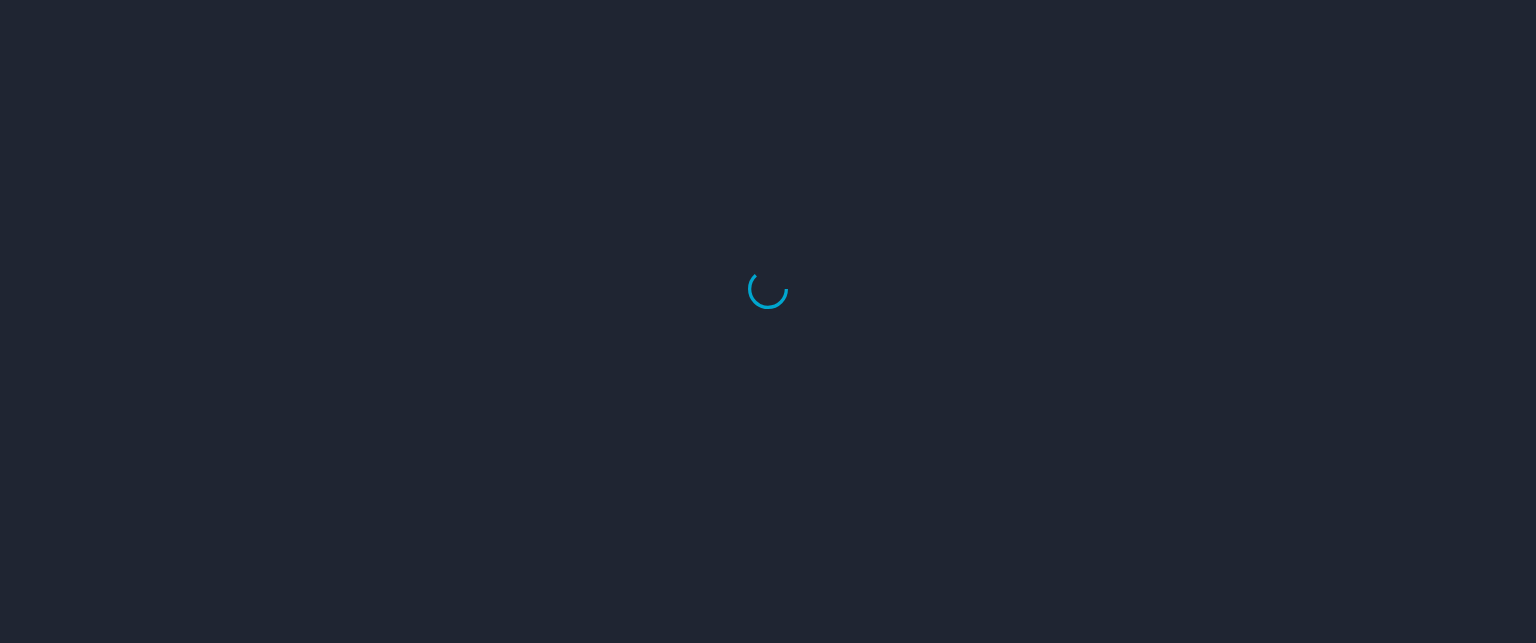 scroll, scrollTop: 0, scrollLeft: 0, axis: both 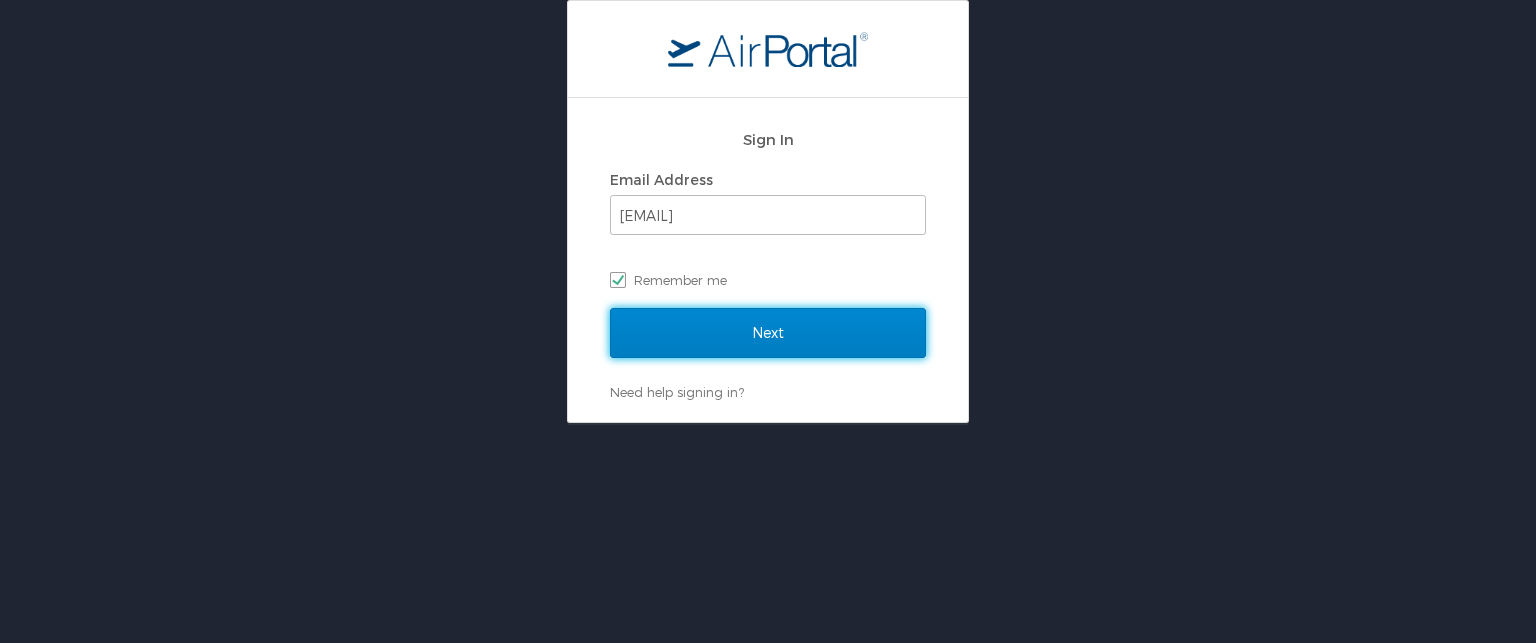 click on "Next" at bounding box center [768, 333] 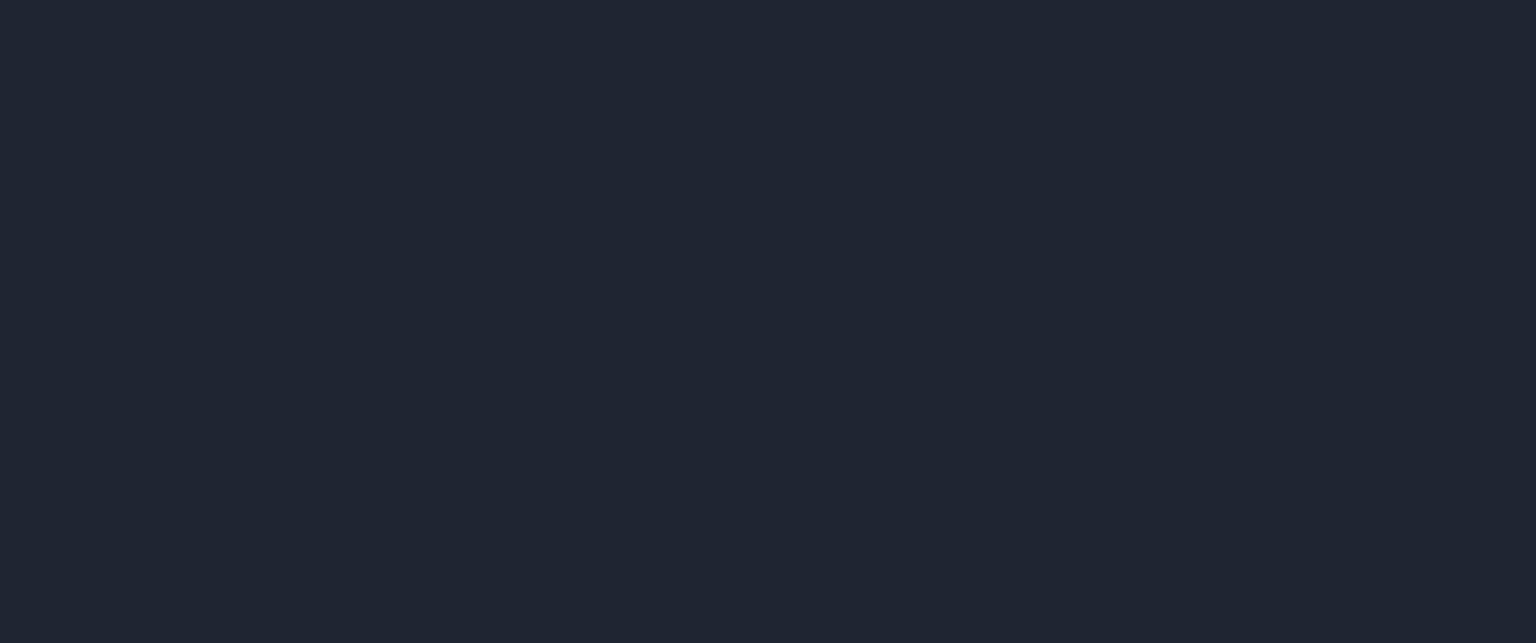 scroll, scrollTop: 0, scrollLeft: 0, axis: both 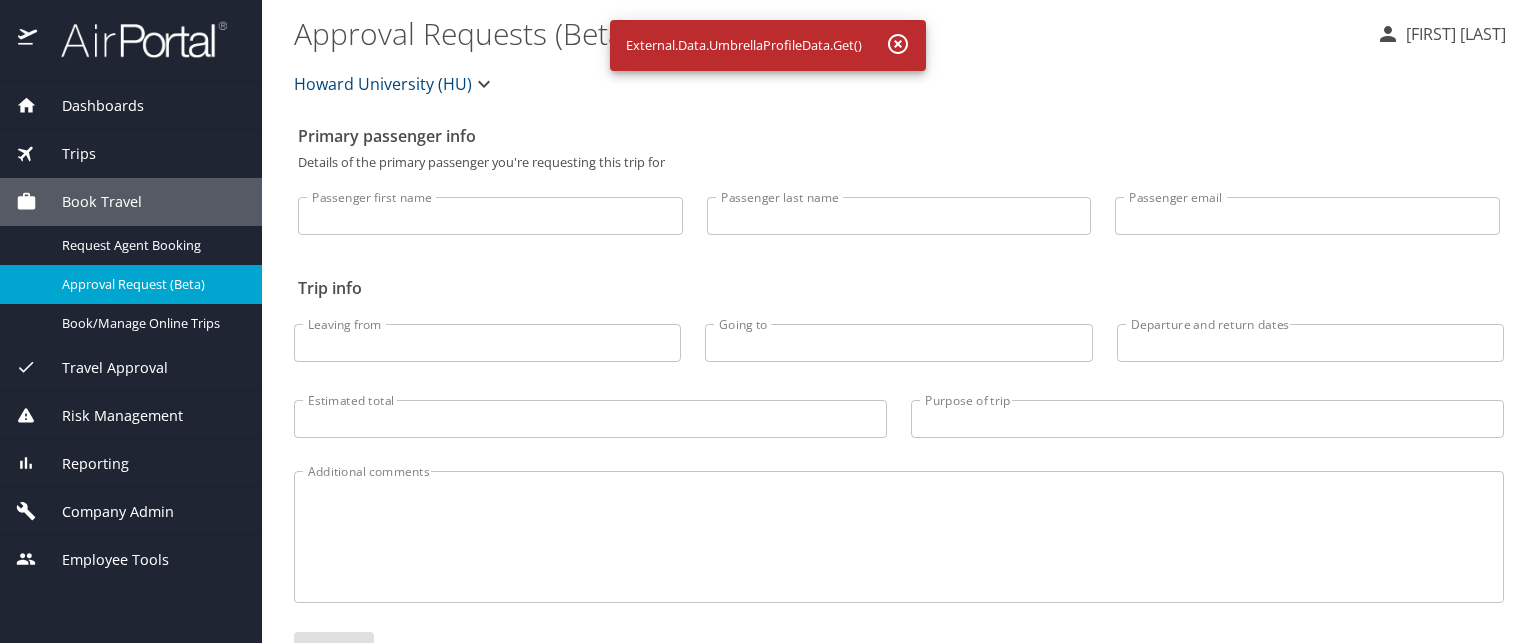click on "Dashboards" at bounding box center [131, 106] 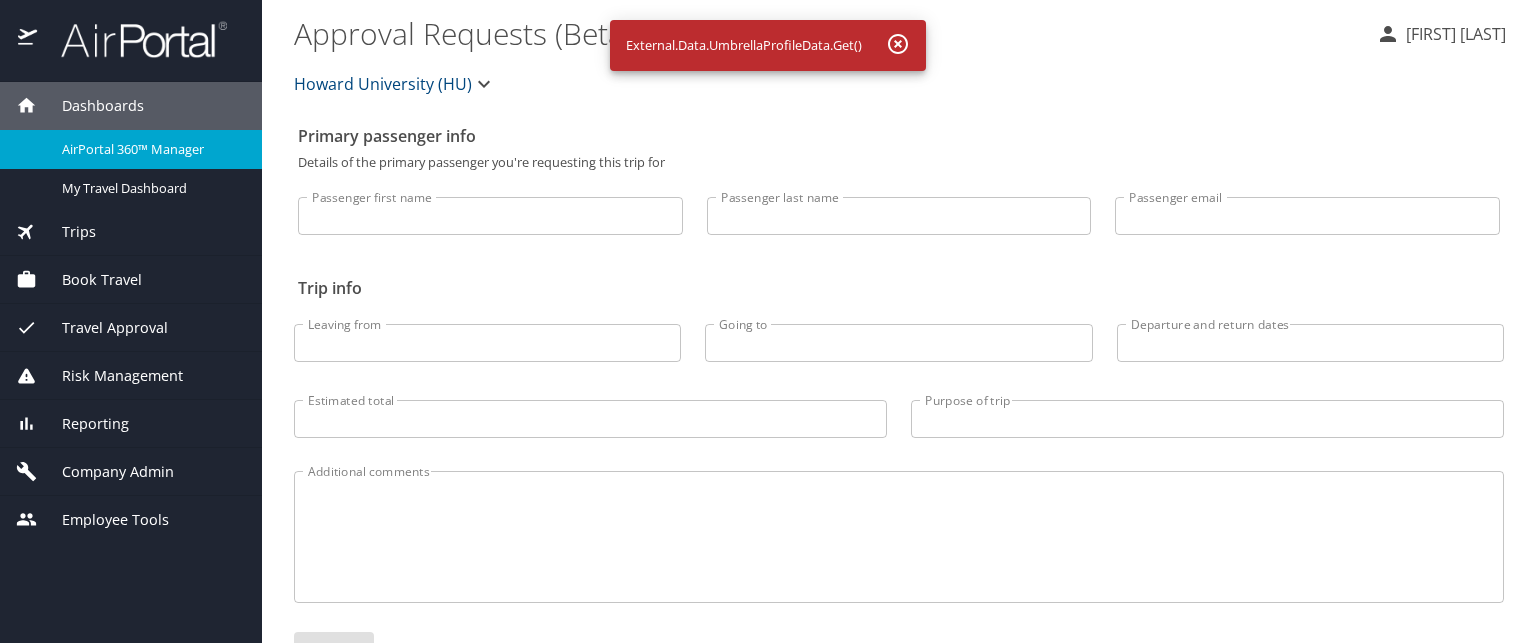 click on "AirPortal 360™ Manager" at bounding box center (150, 149) 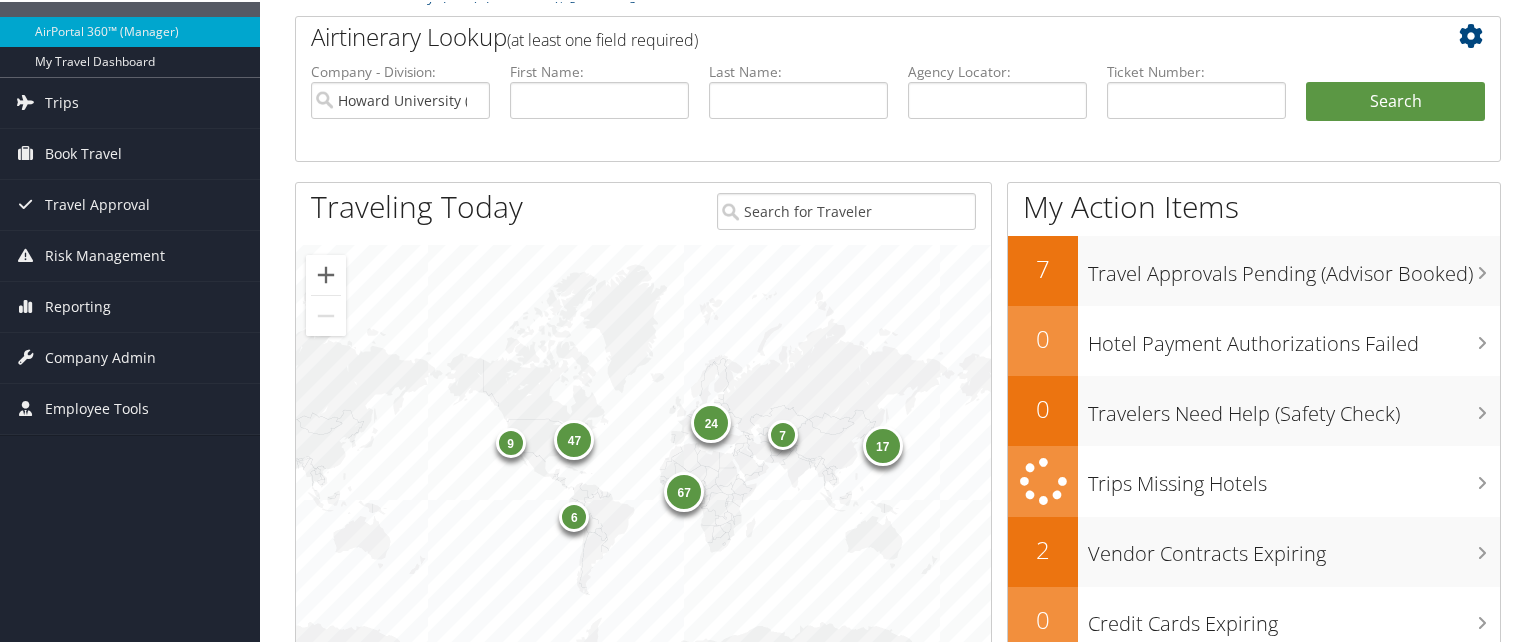 scroll, scrollTop: 97, scrollLeft: 0, axis: vertical 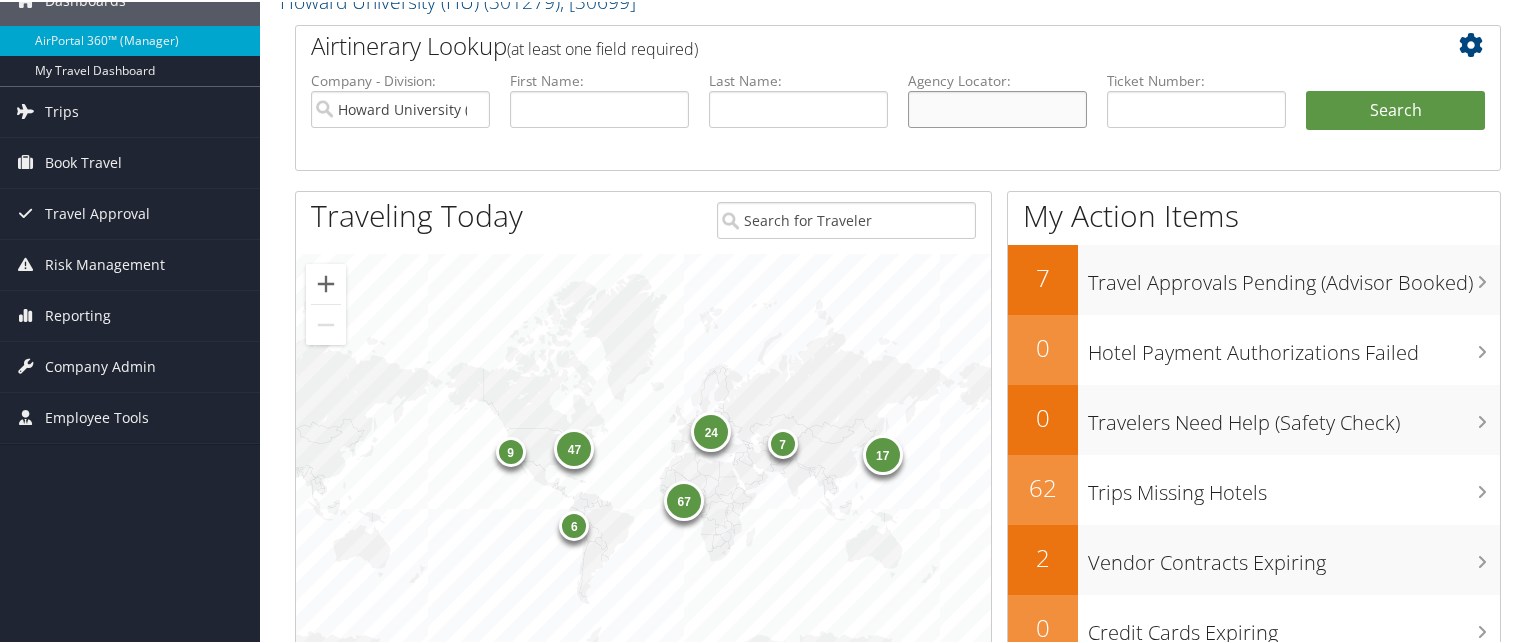 click at bounding box center [997, 107] 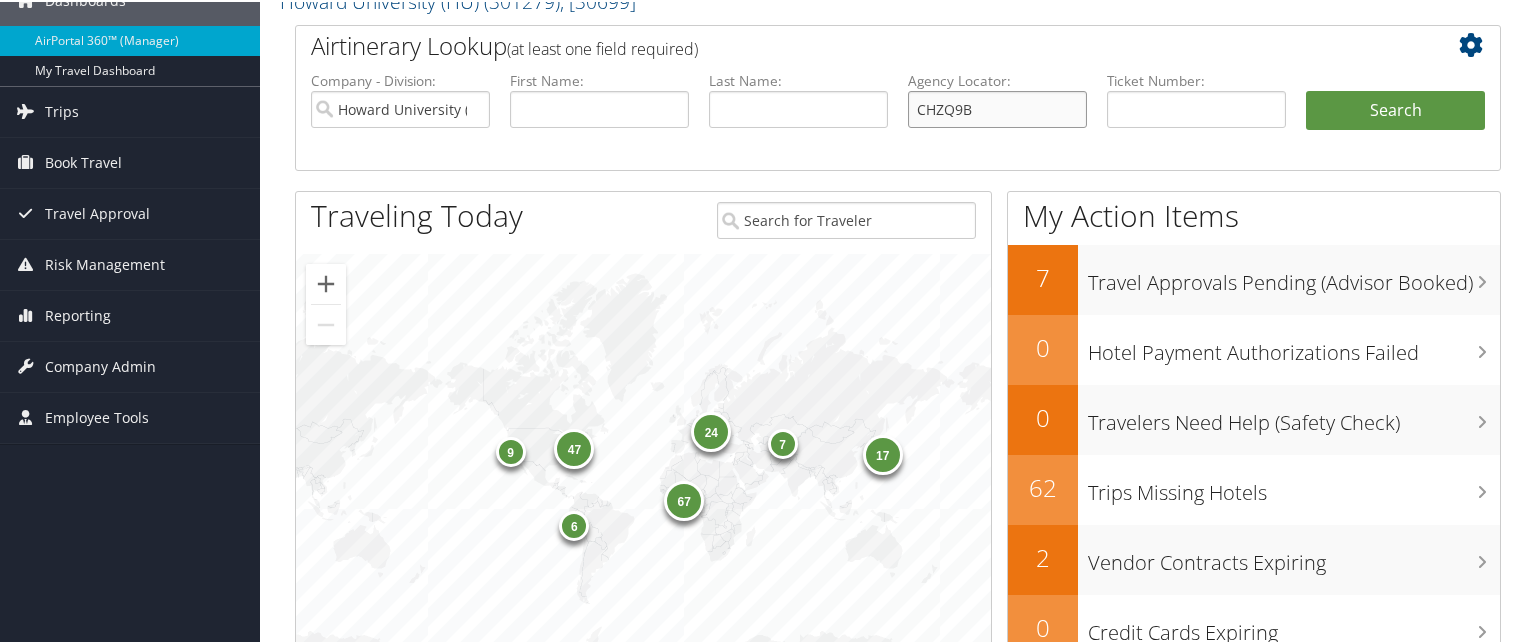 type on "CHZQ9B" 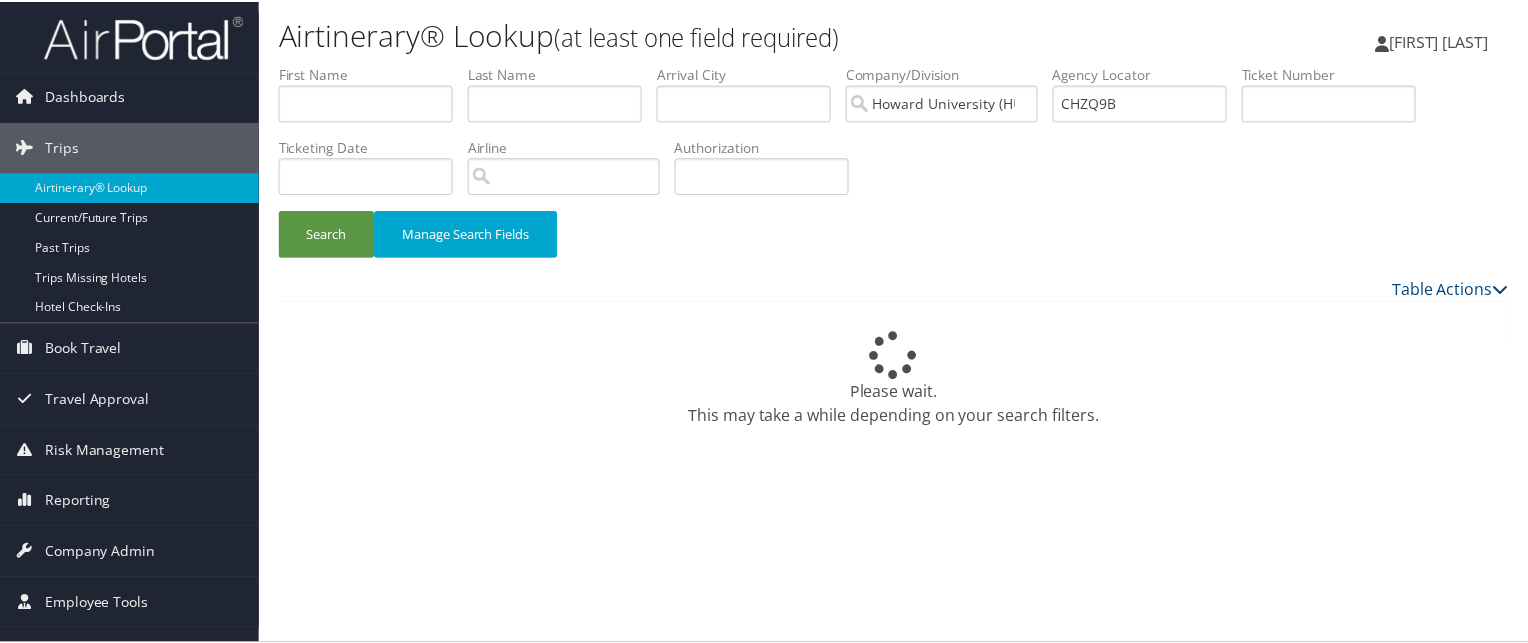 scroll, scrollTop: 0, scrollLeft: 0, axis: both 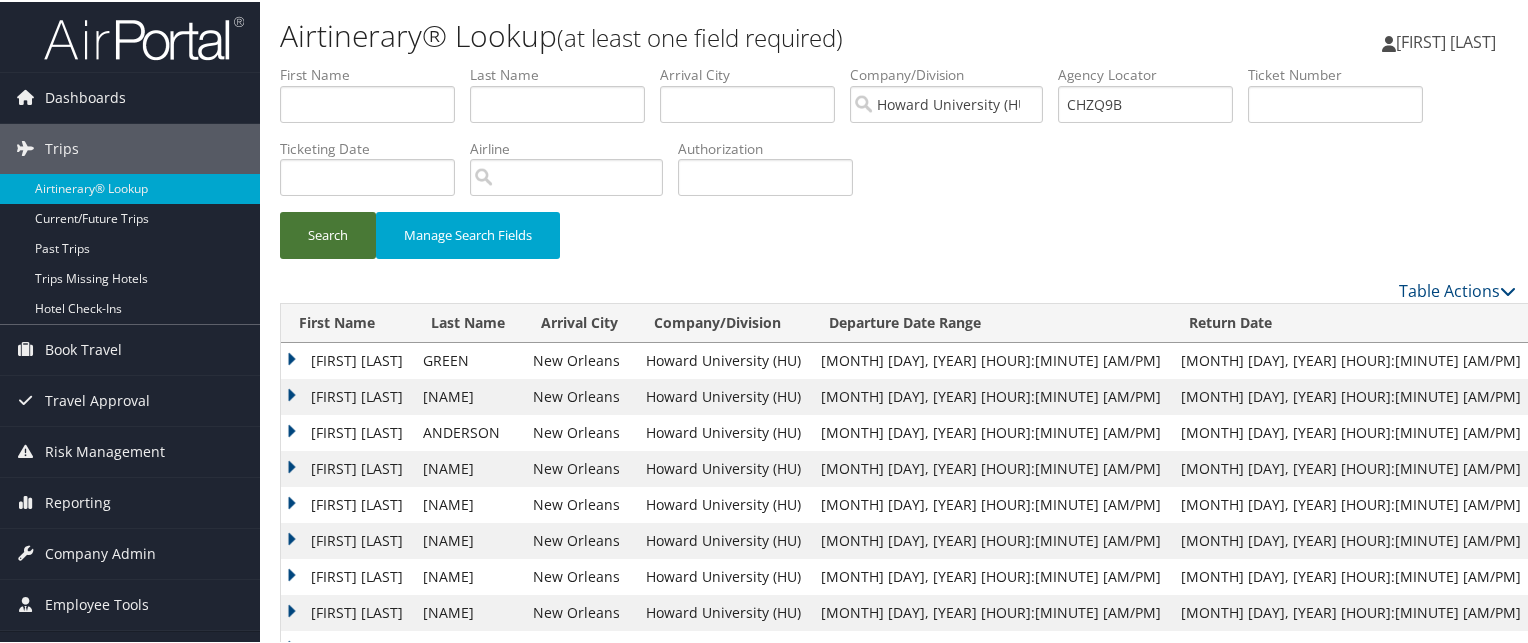 click on "Search" at bounding box center (328, 233) 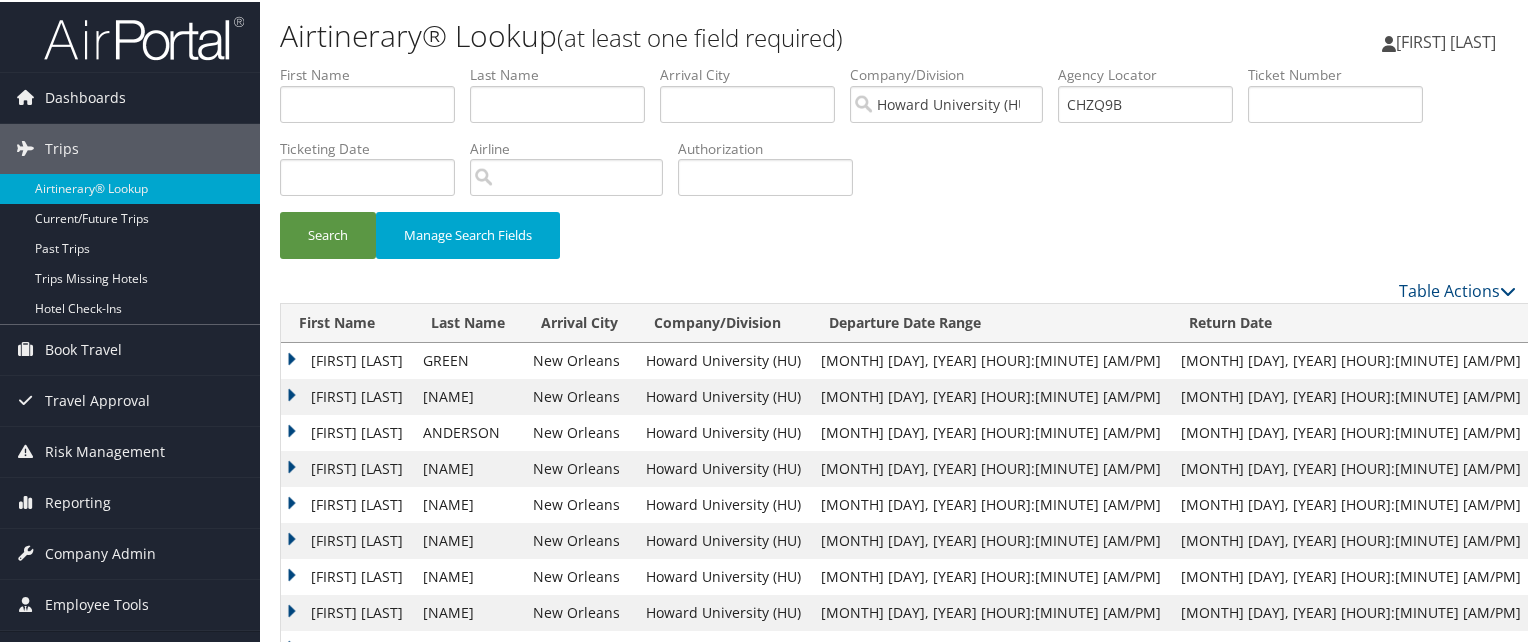 click on "Howard University (HU)" at bounding box center [723, 395] 